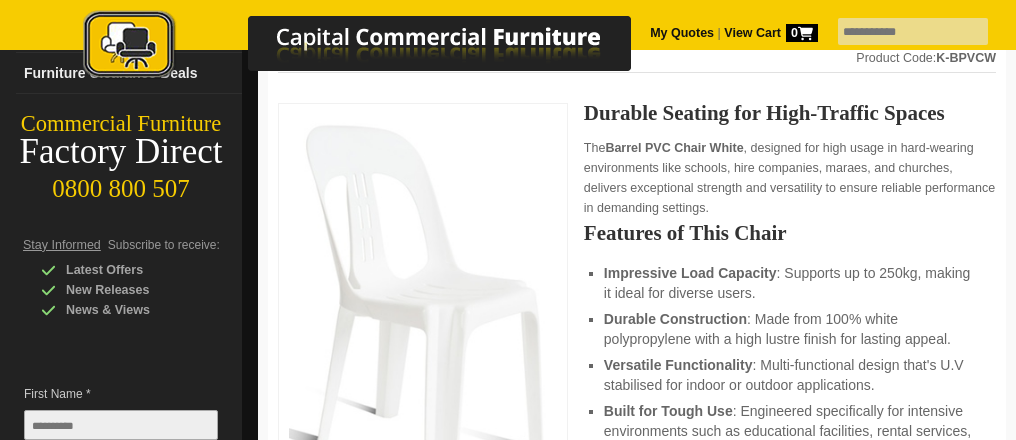 scroll, scrollTop: 0, scrollLeft: 0, axis: both 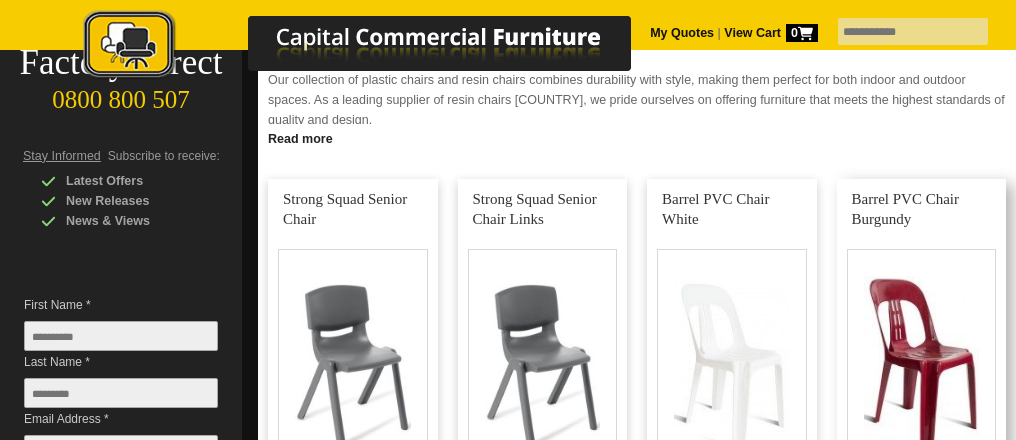 click at bounding box center [922, 371] 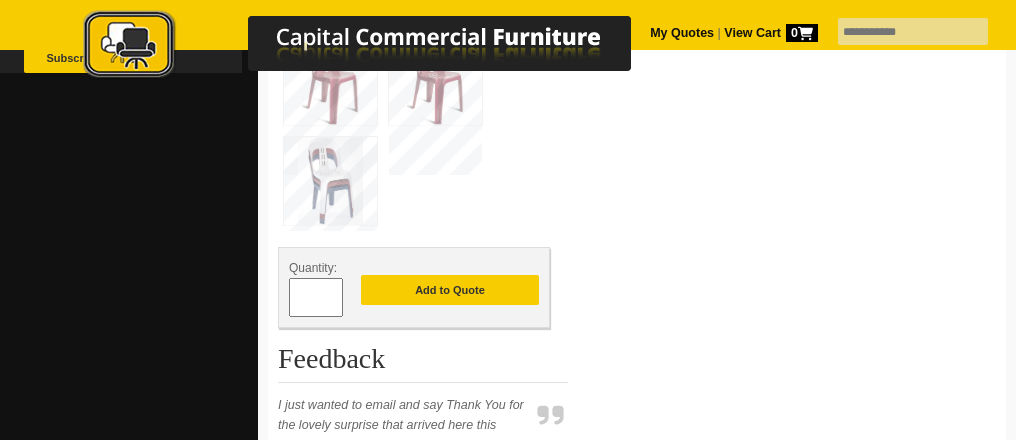 scroll, scrollTop: 825, scrollLeft: 0, axis: vertical 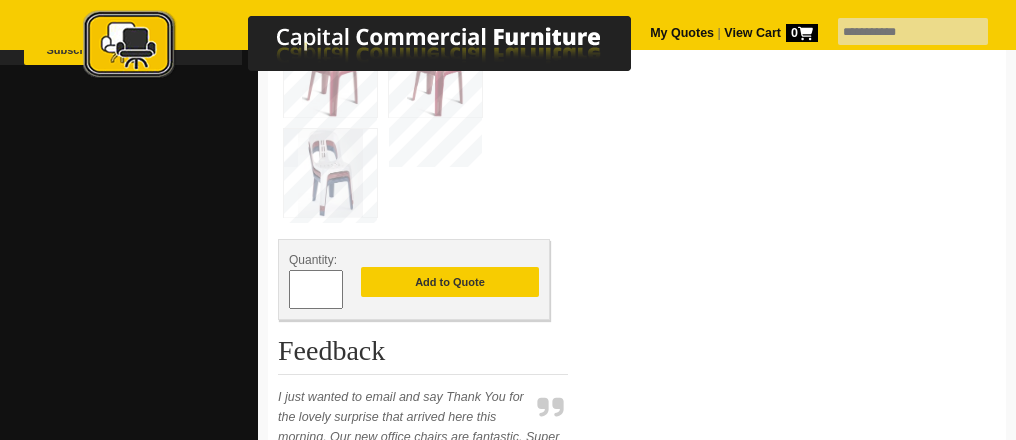 click at bounding box center (330, 173) 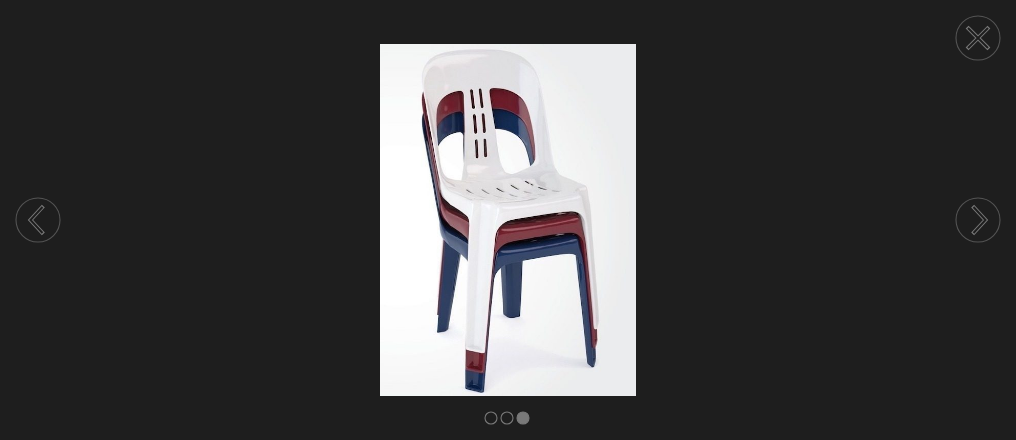 click 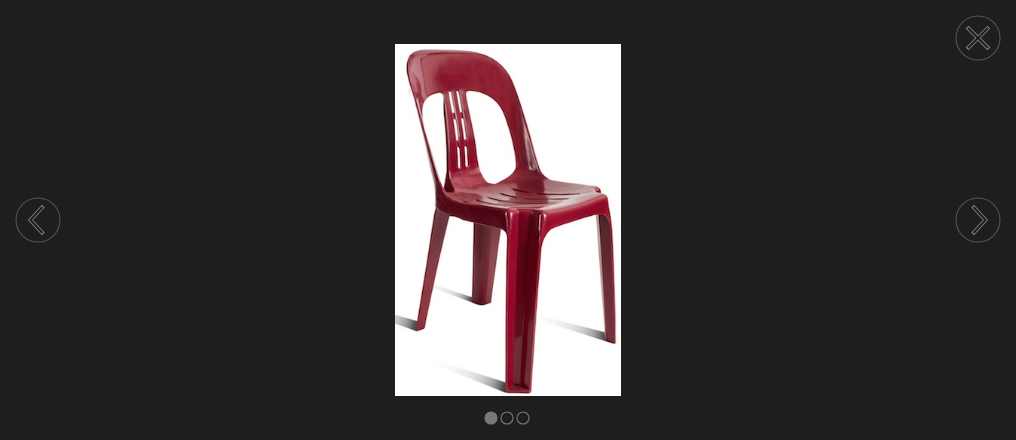 click 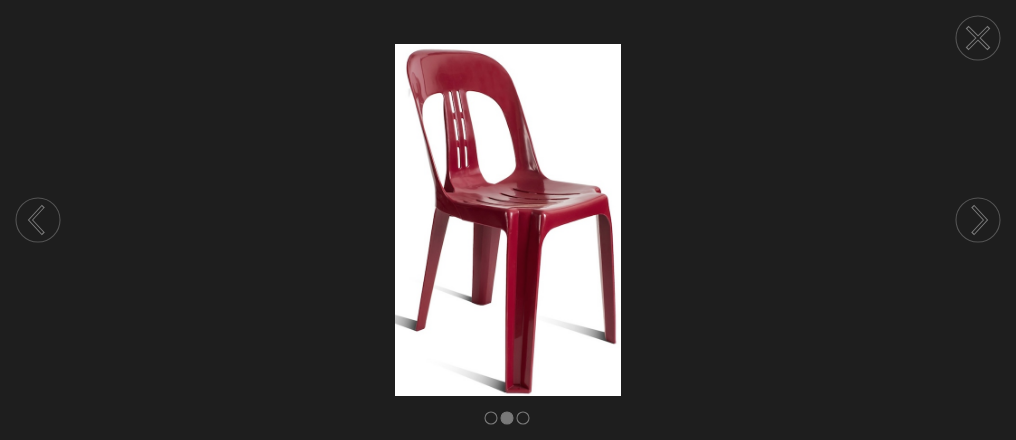 click 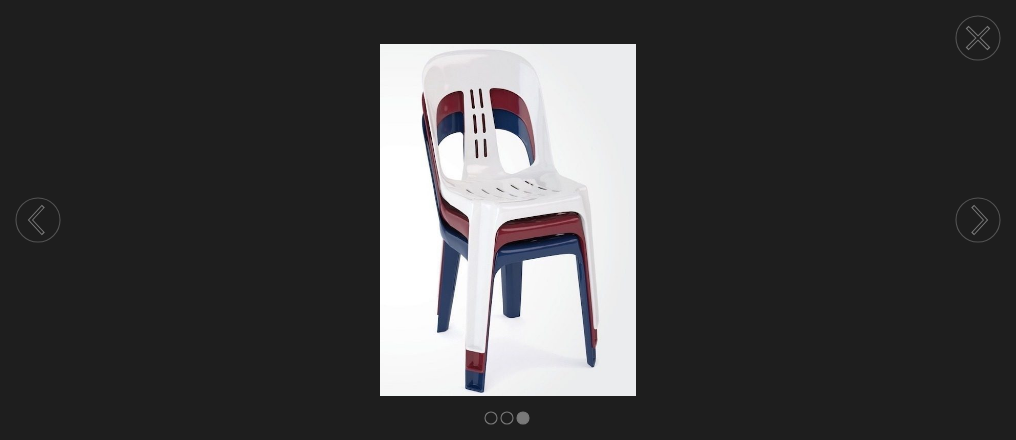 click 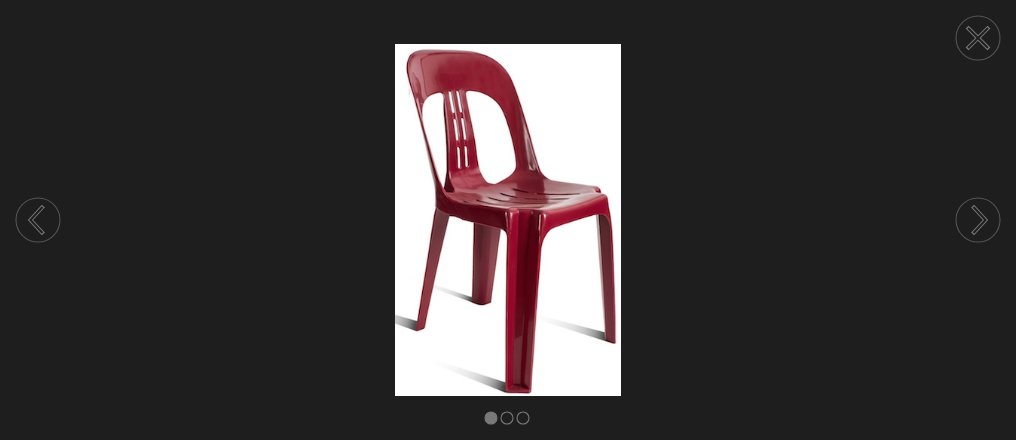 click 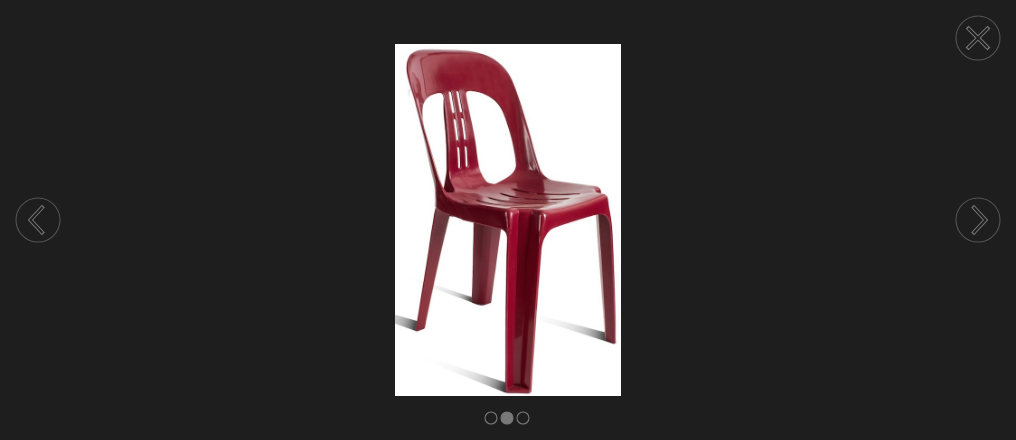 click 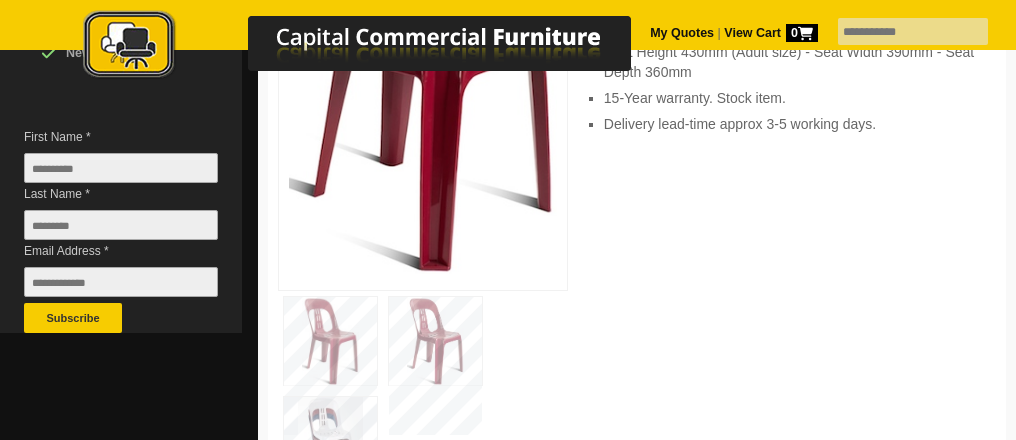 scroll, scrollTop: 561, scrollLeft: 0, axis: vertical 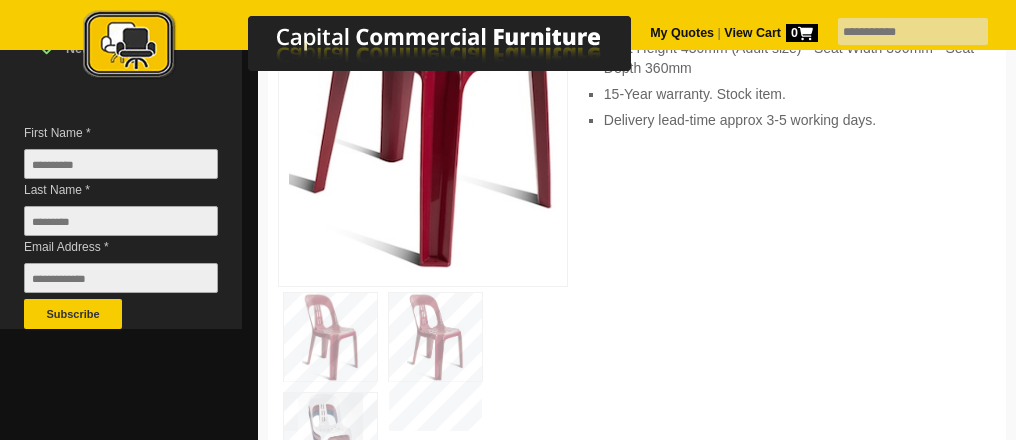 click at bounding box center (121, 164) 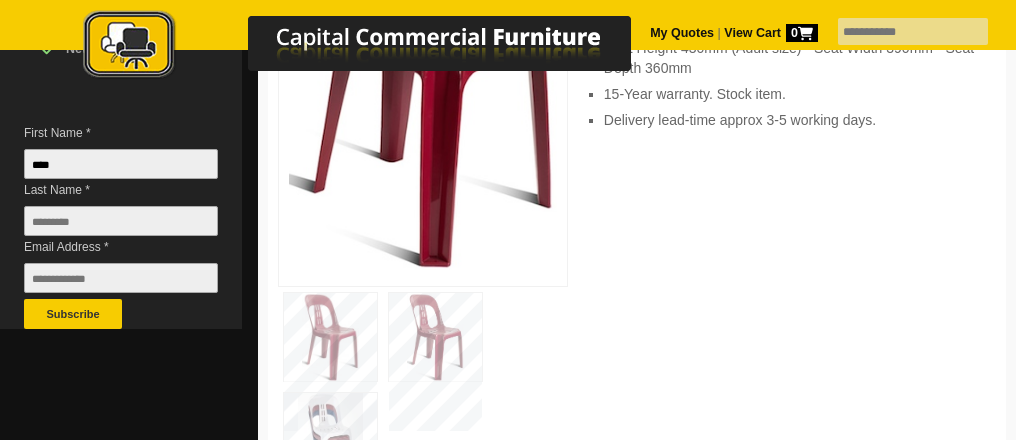 type on "******" 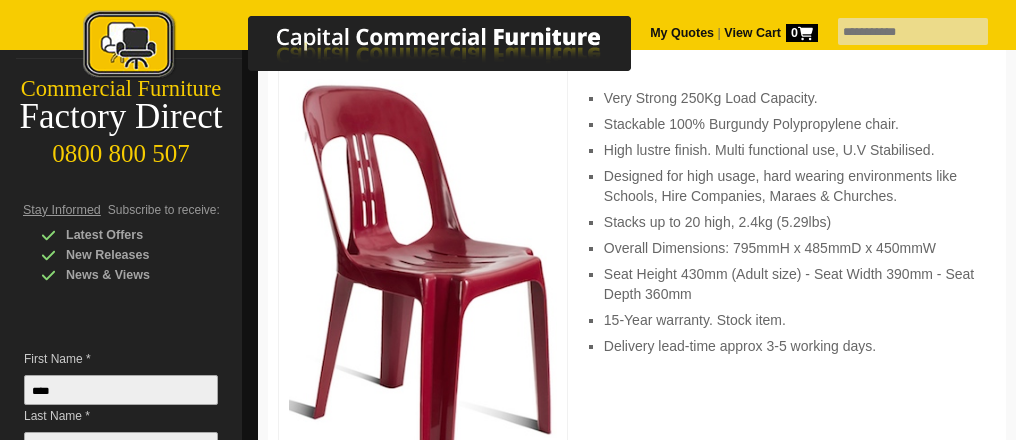 scroll, scrollTop: 331, scrollLeft: 0, axis: vertical 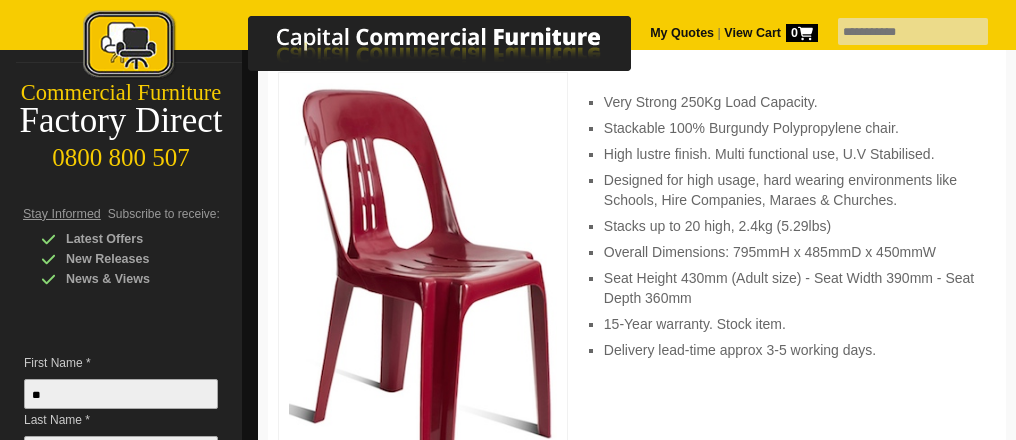 type on "*" 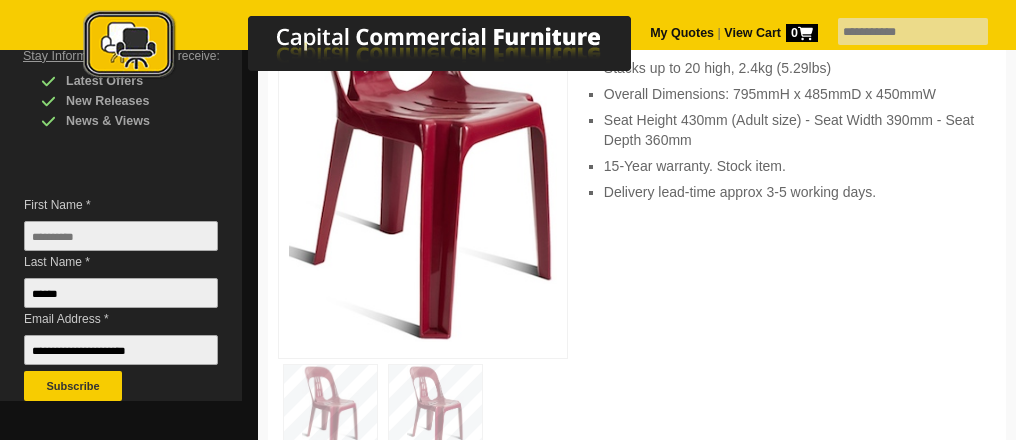 scroll, scrollTop: 507, scrollLeft: 0, axis: vertical 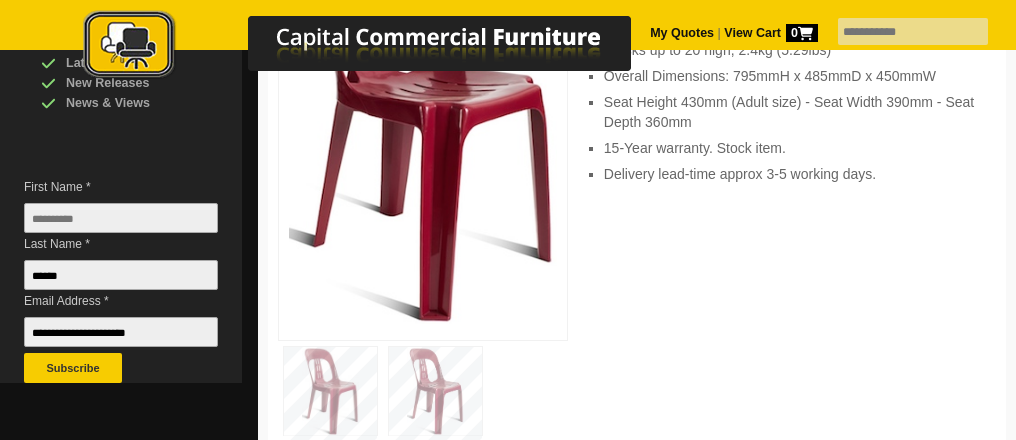 type 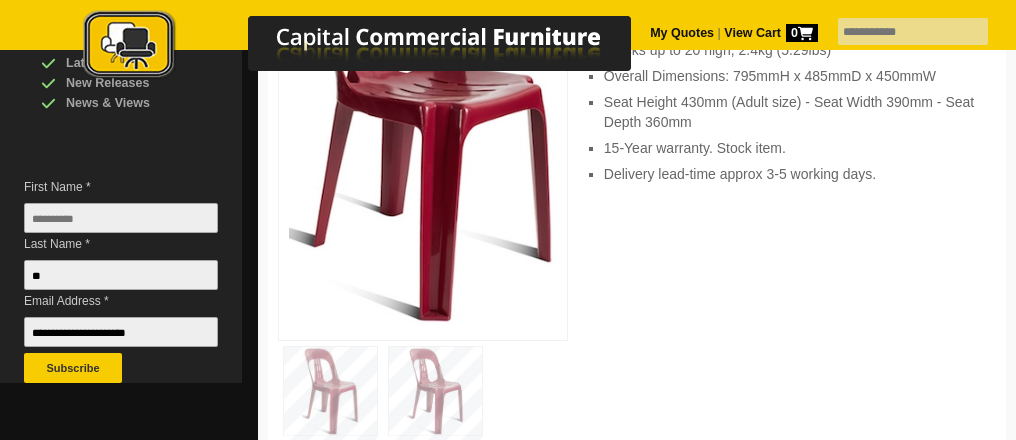 type on "*" 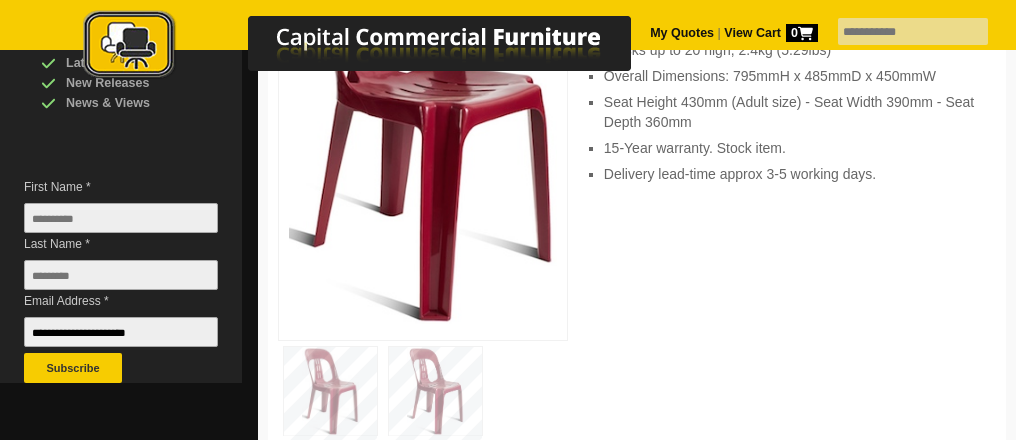 type 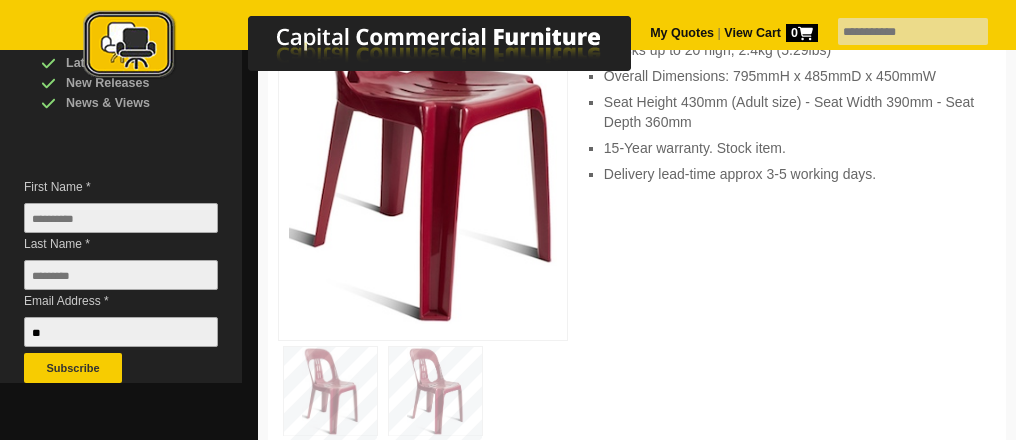 type on "*" 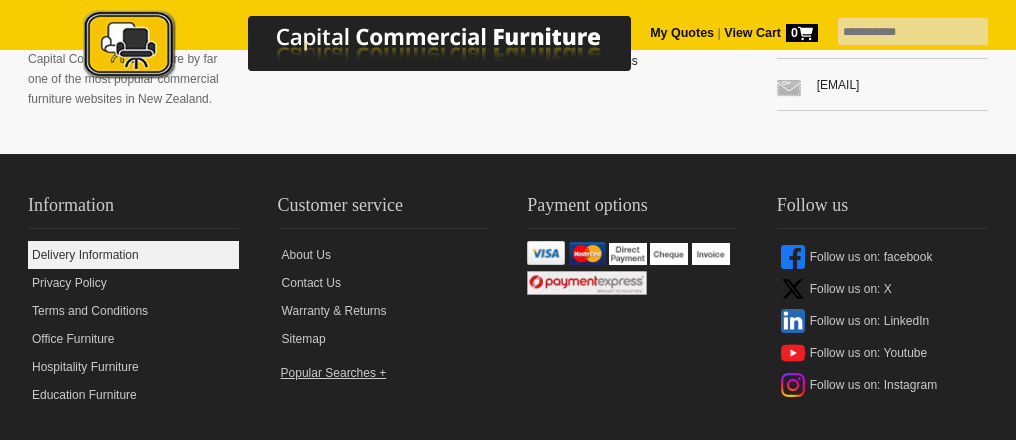scroll, scrollTop: 2417, scrollLeft: 0, axis: vertical 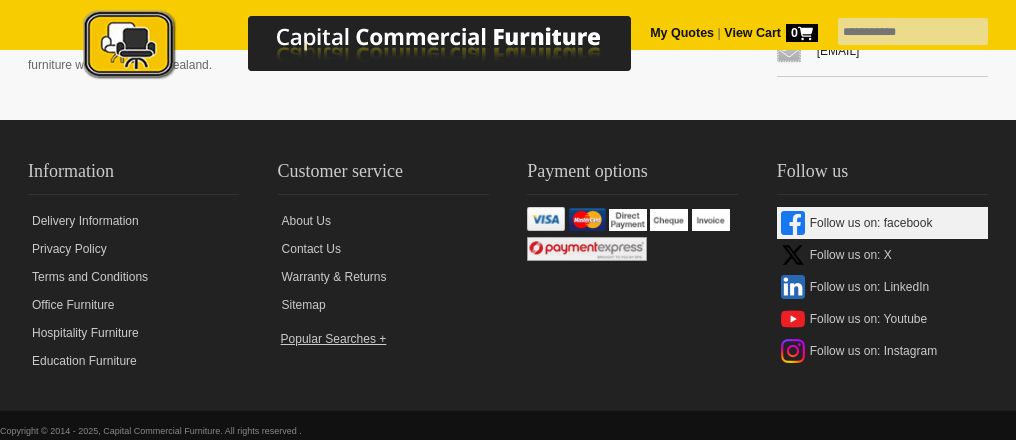 type 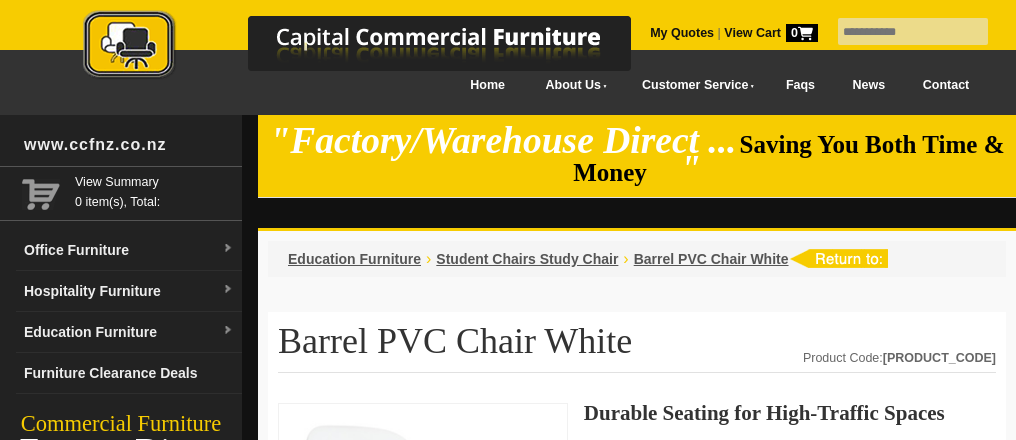 scroll, scrollTop: 0, scrollLeft: 0, axis: both 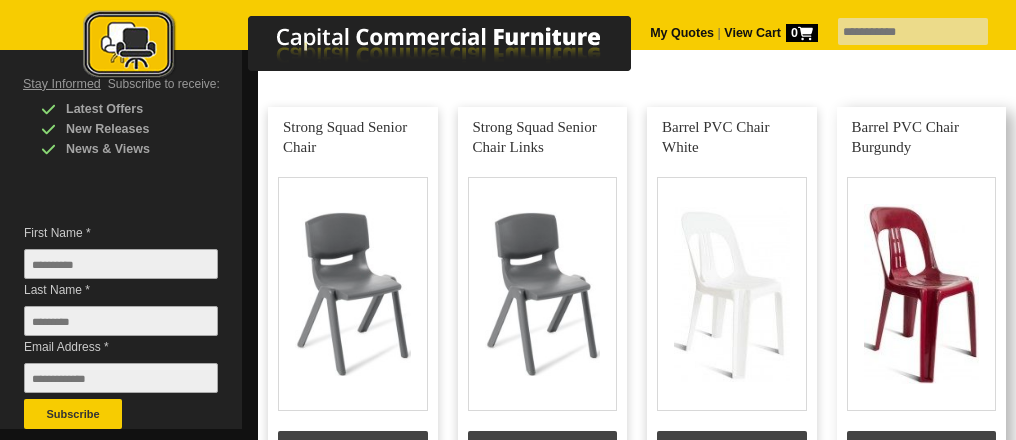 click at bounding box center (922, 299) 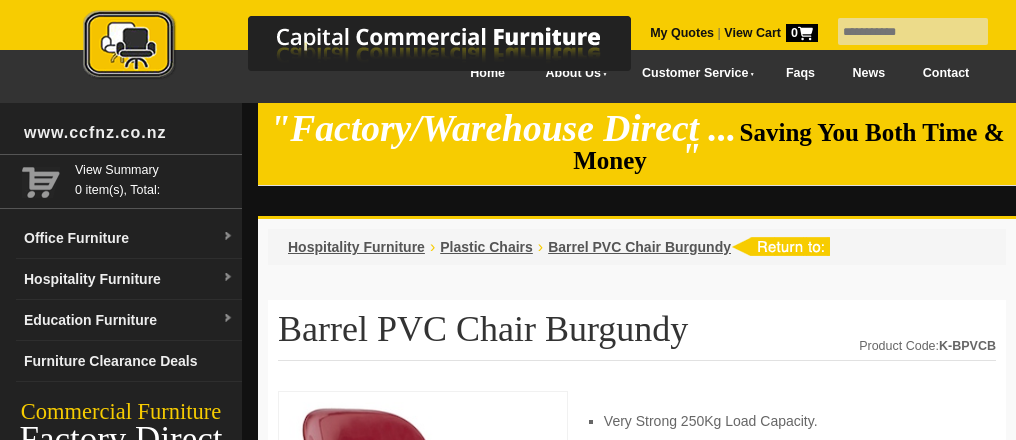 scroll, scrollTop: 11, scrollLeft: 0, axis: vertical 